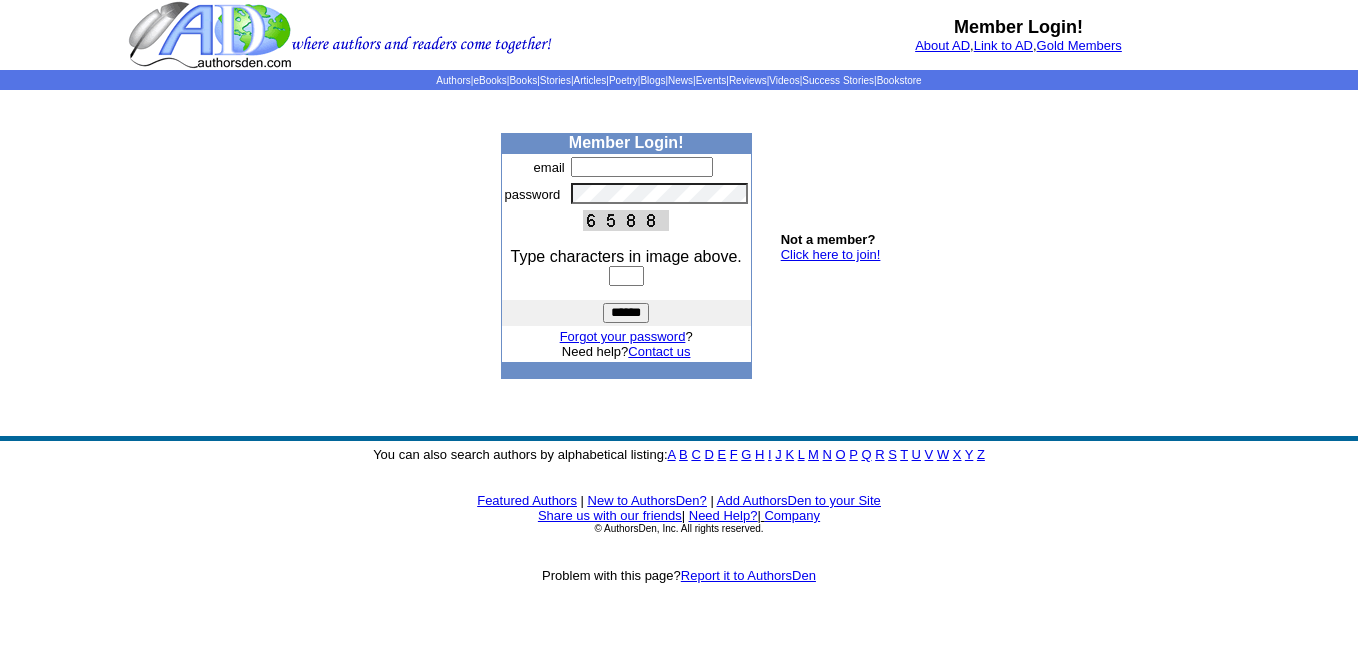 scroll, scrollTop: 0, scrollLeft: 0, axis: both 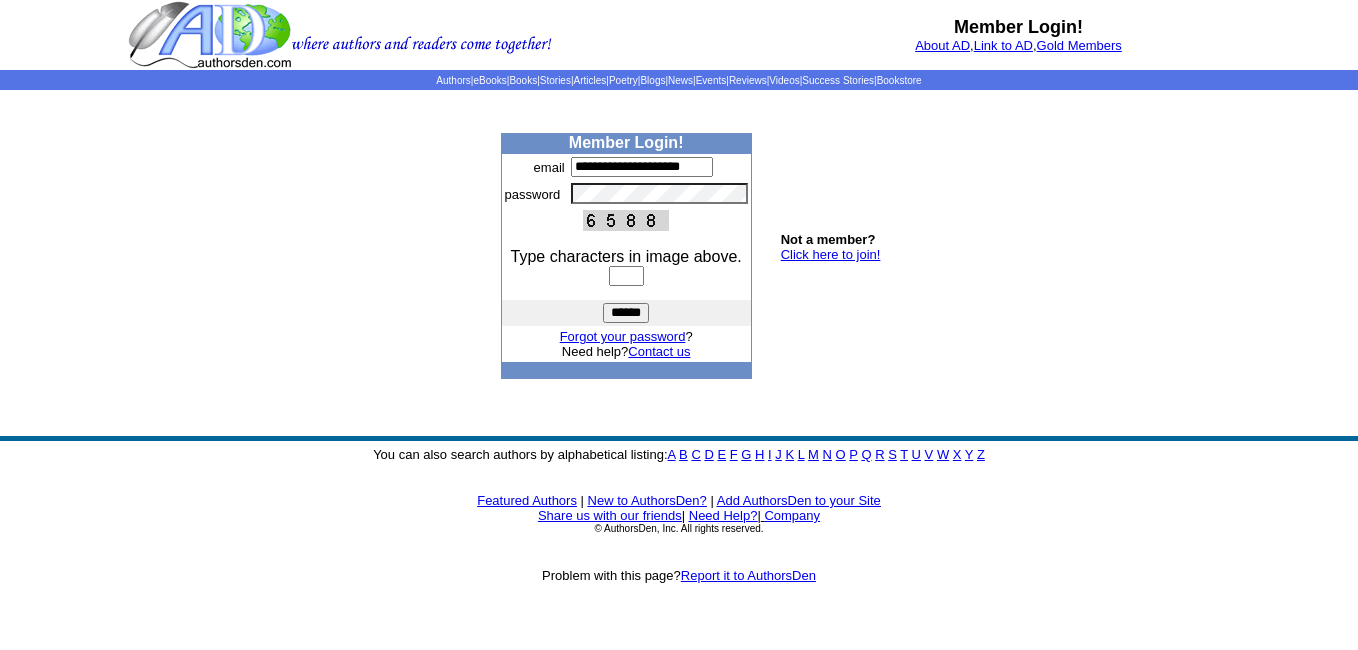 click at bounding box center (626, 276) 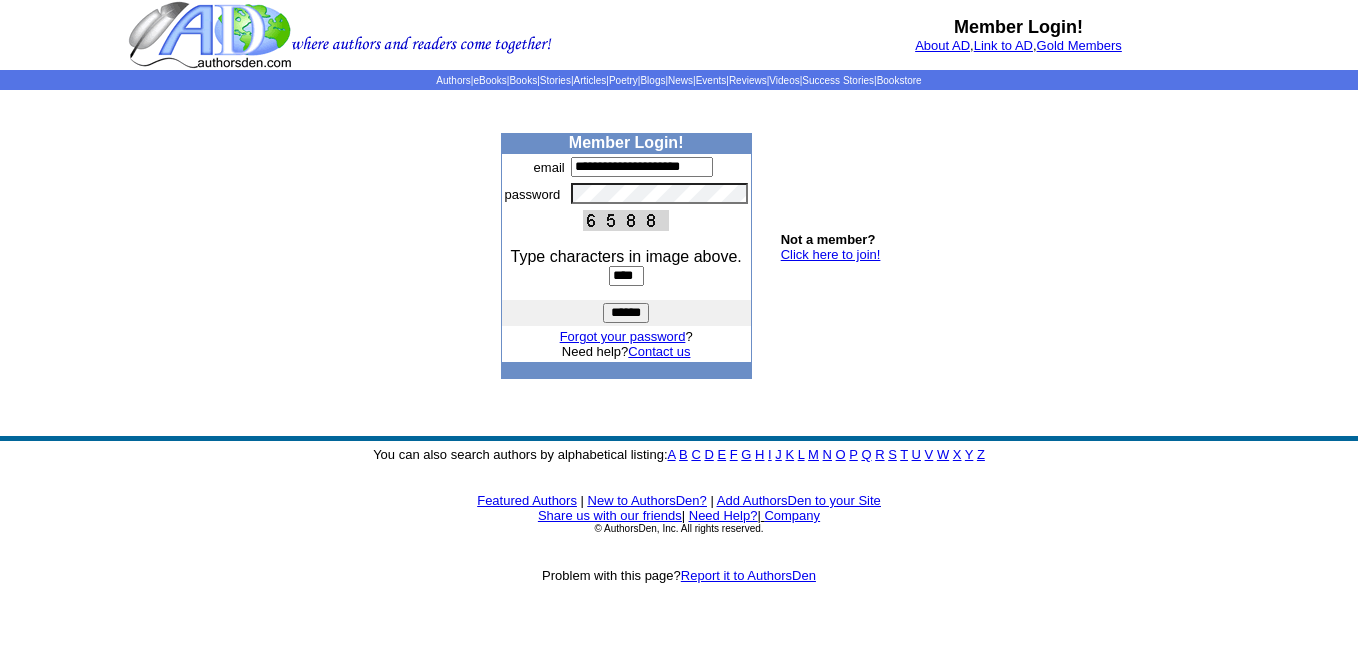 type on "****" 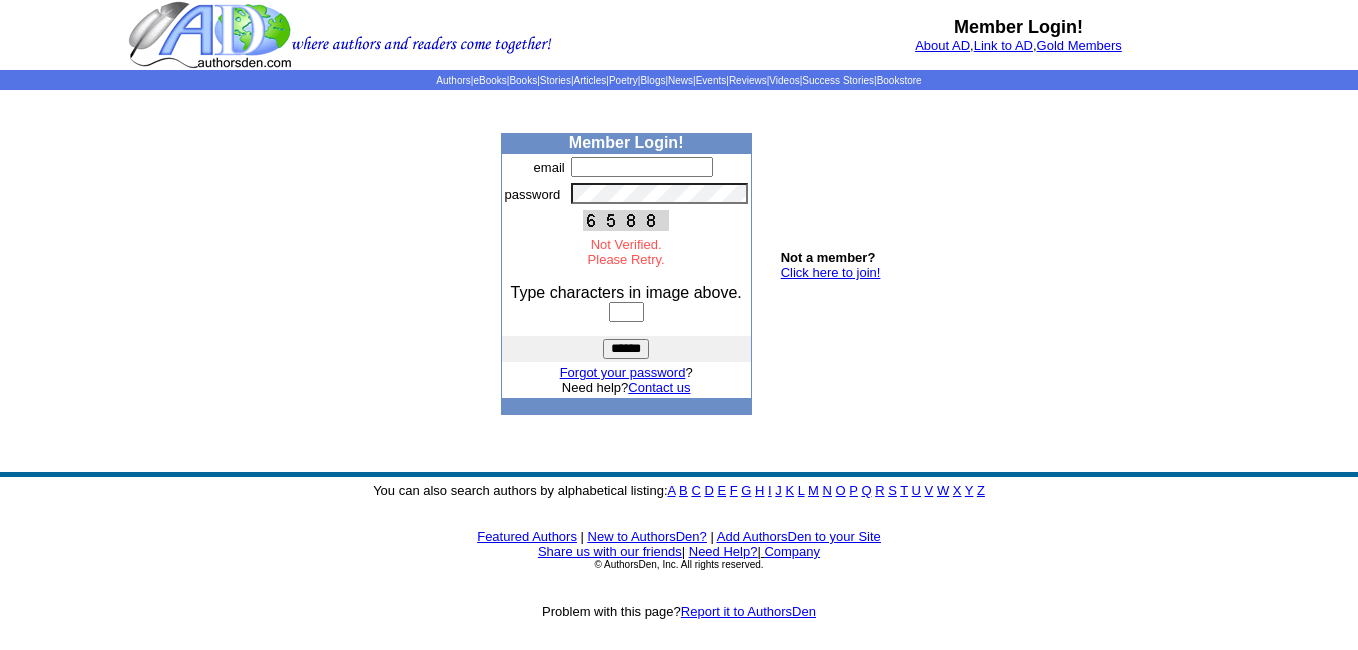 scroll, scrollTop: 0, scrollLeft: 0, axis: both 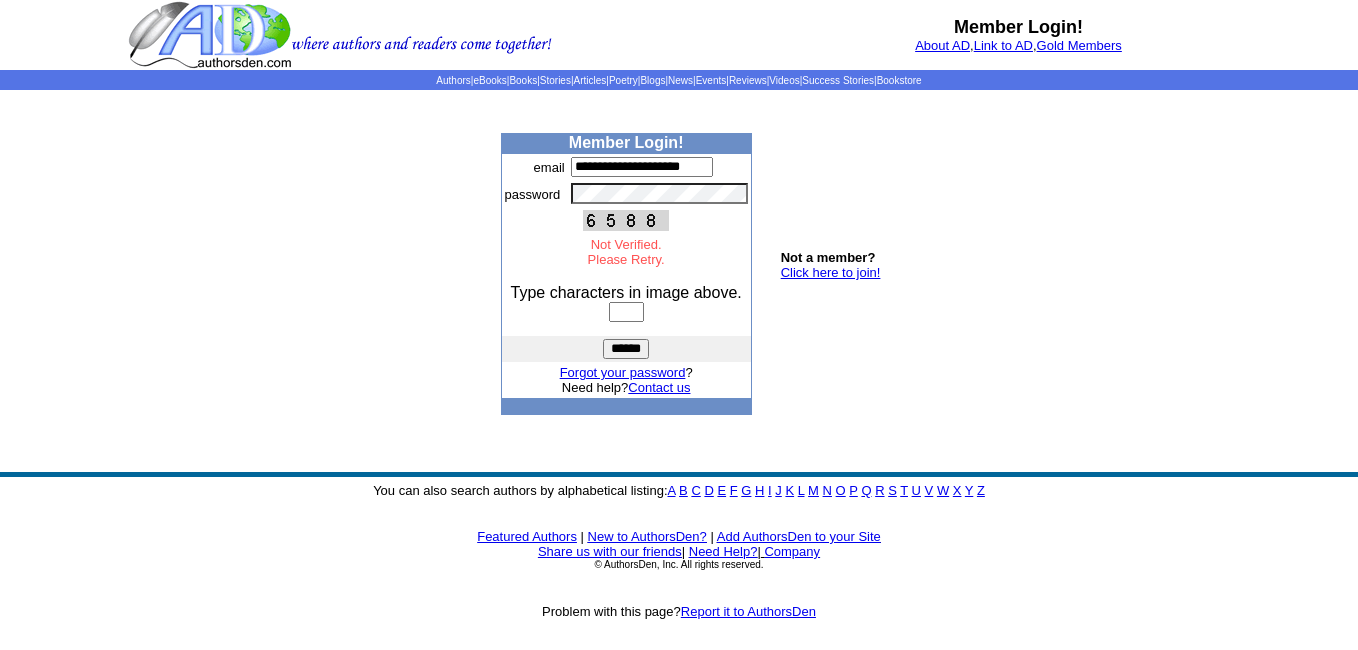 click at bounding box center [626, 312] 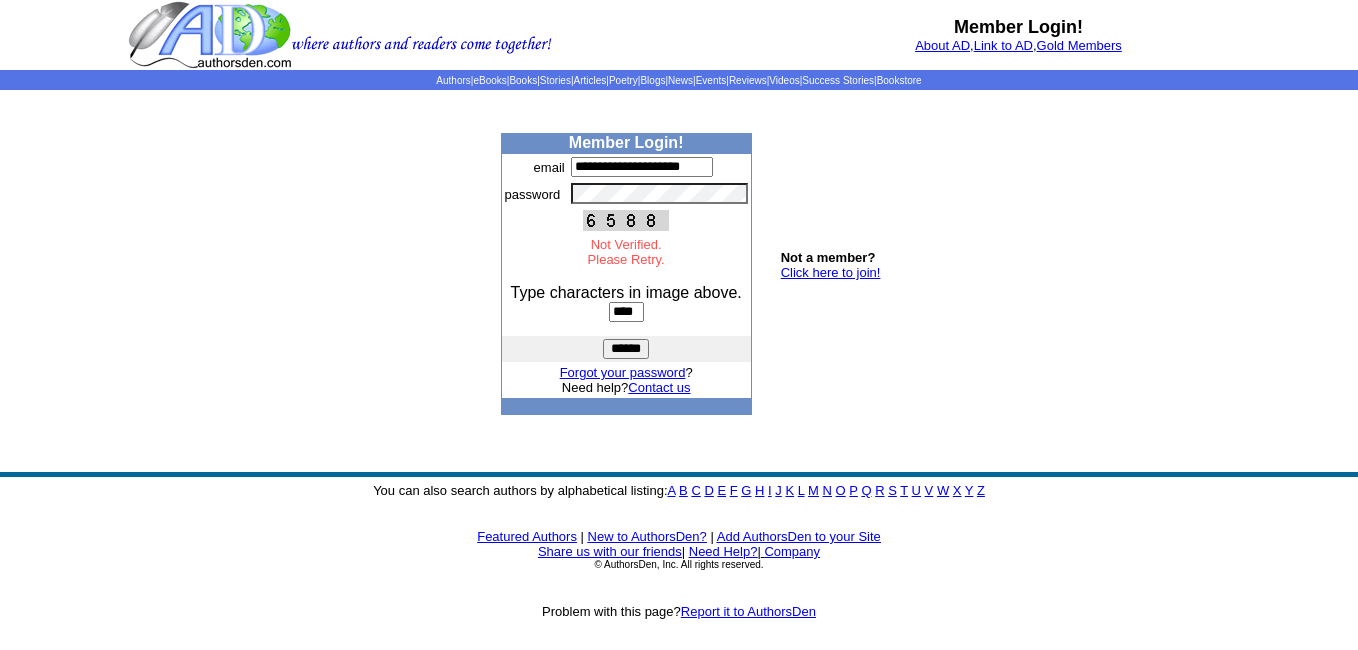 type on "****" 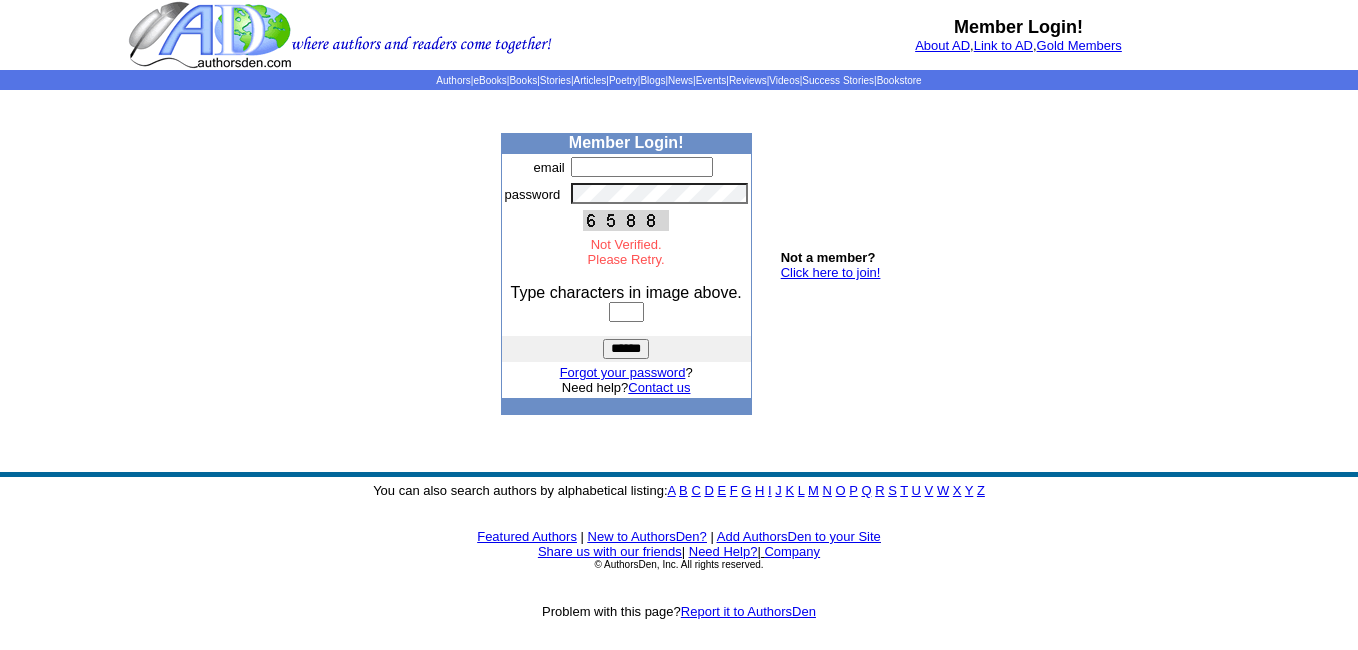 scroll, scrollTop: 0, scrollLeft: 0, axis: both 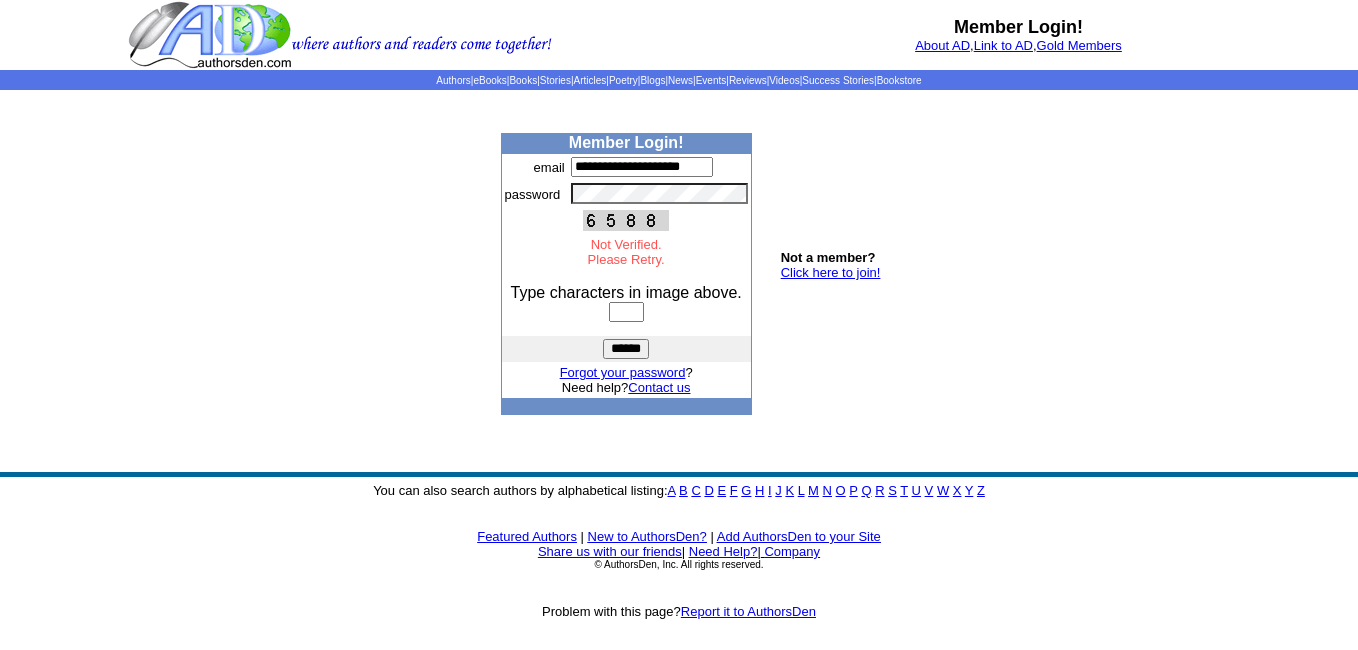 click at bounding box center [626, 312] 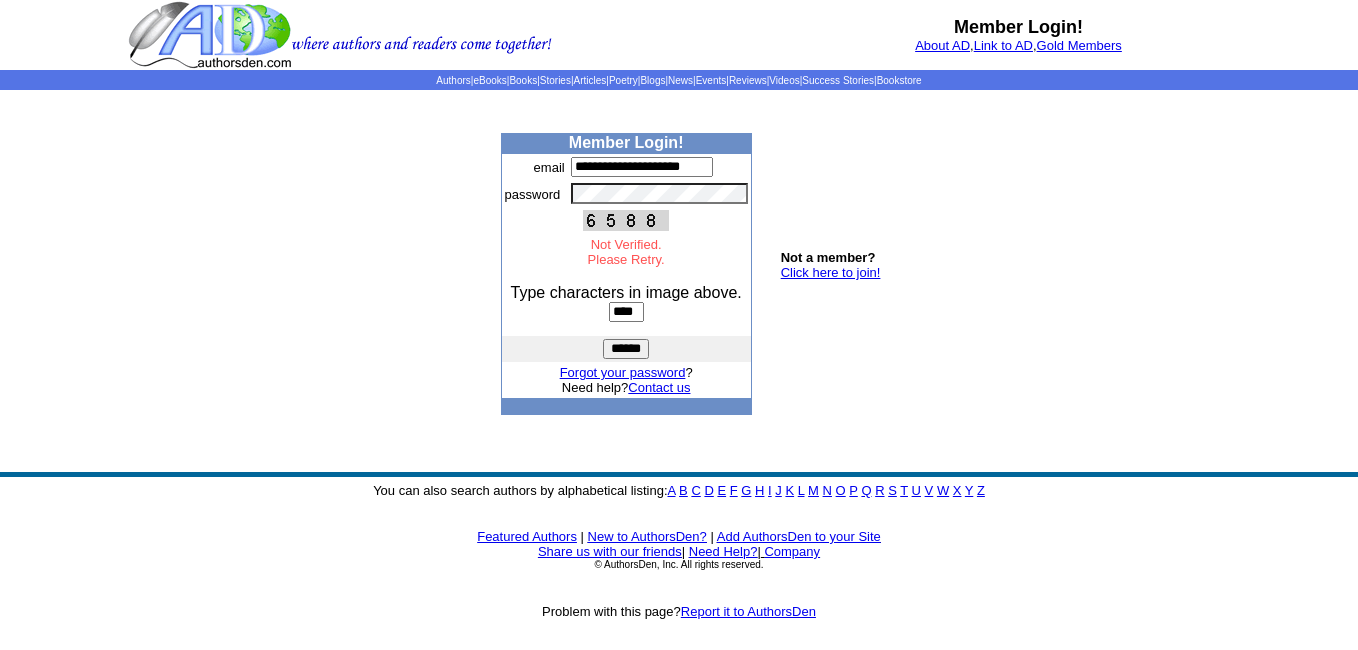 type on "****" 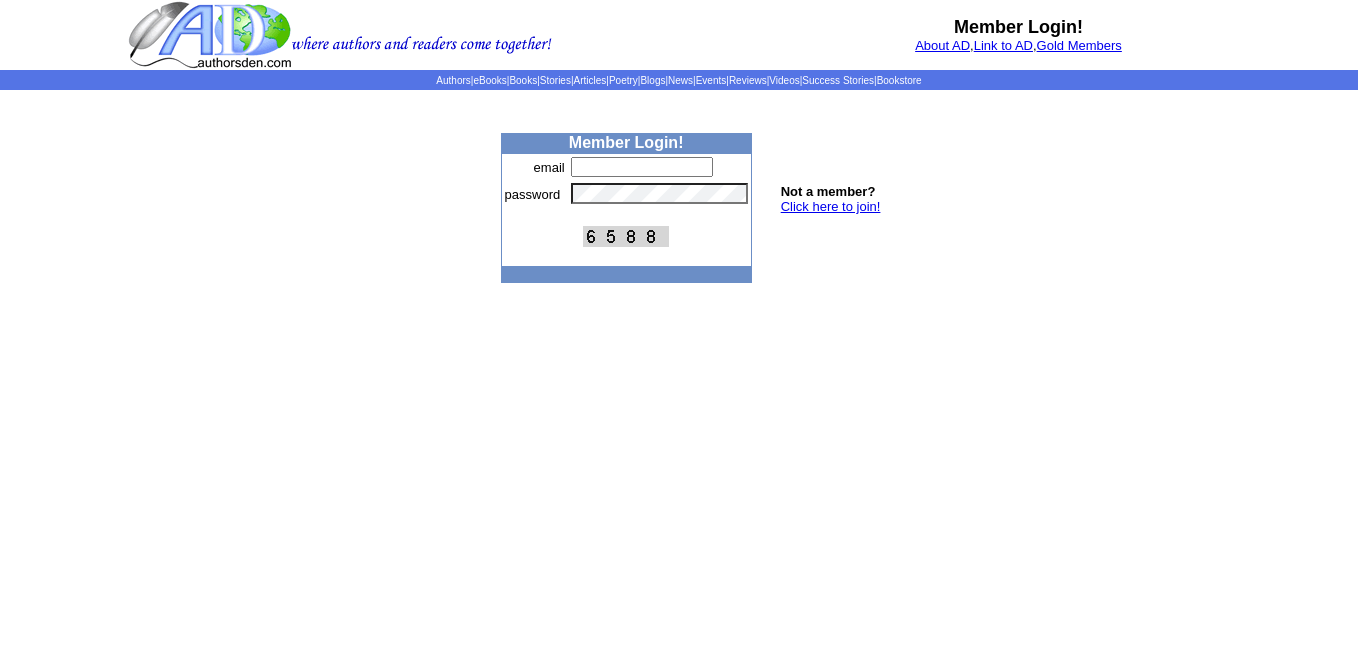 scroll, scrollTop: 0, scrollLeft: 0, axis: both 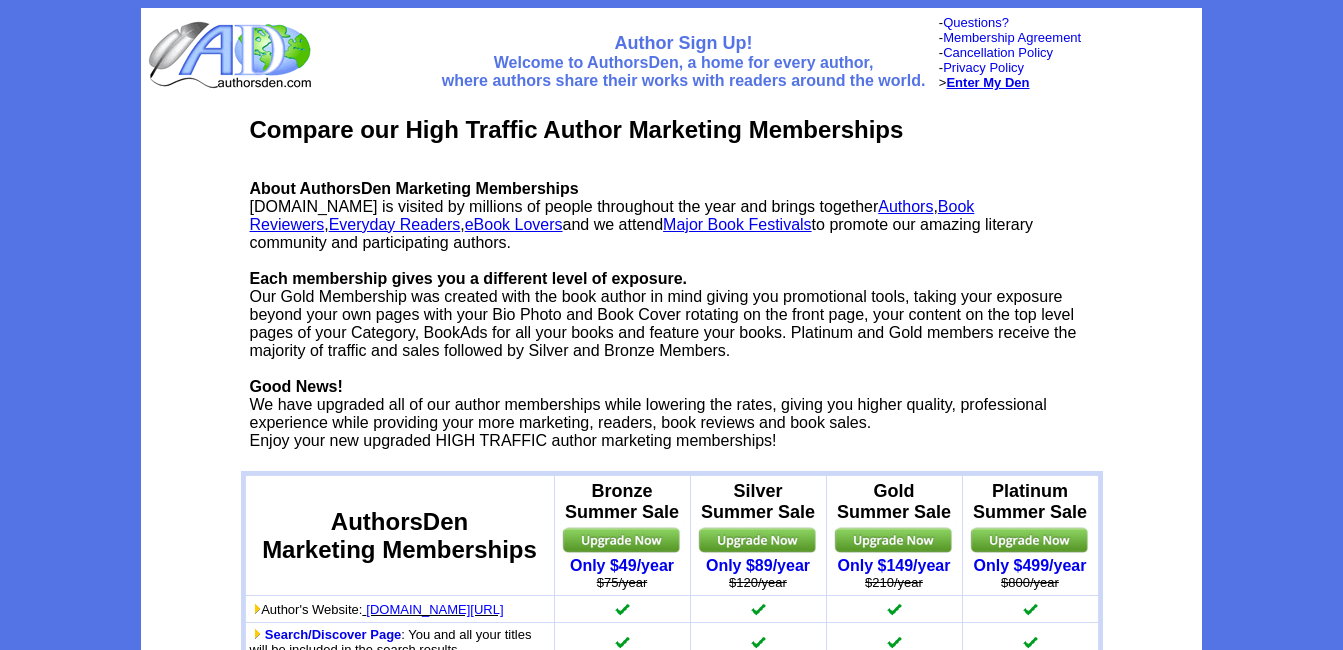 click on "Enter My Den" at bounding box center [987, 82] 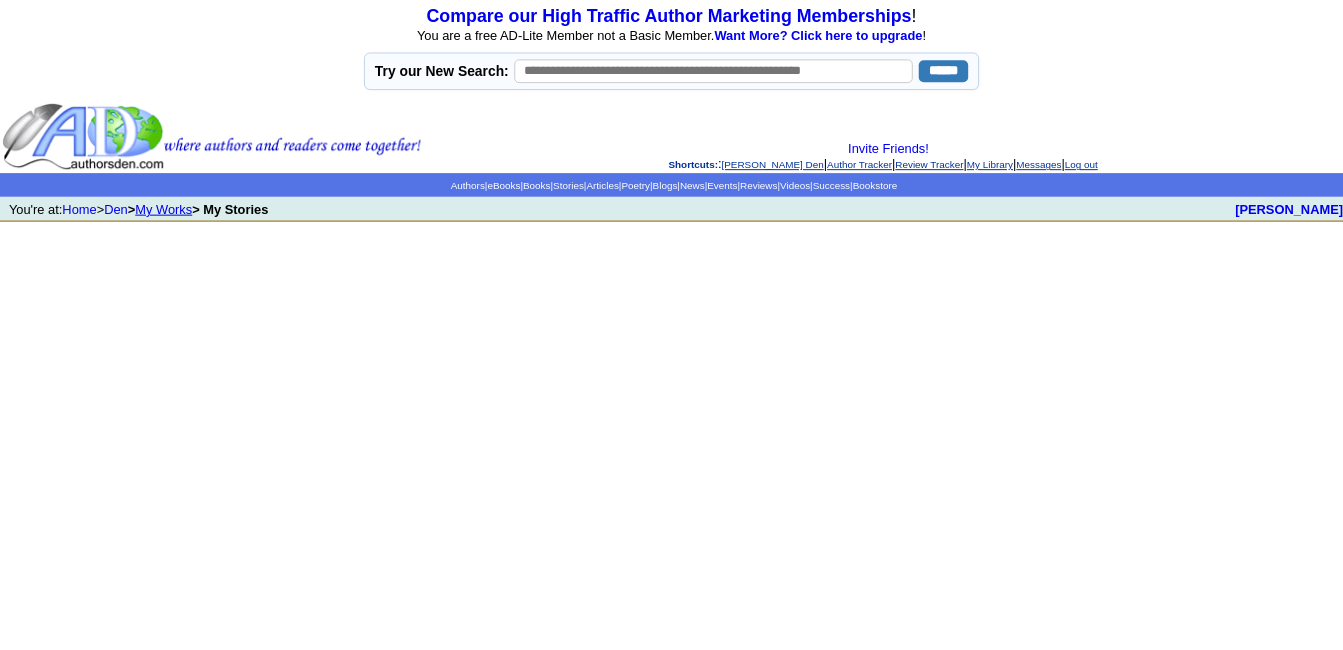 scroll, scrollTop: 0, scrollLeft: 0, axis: both 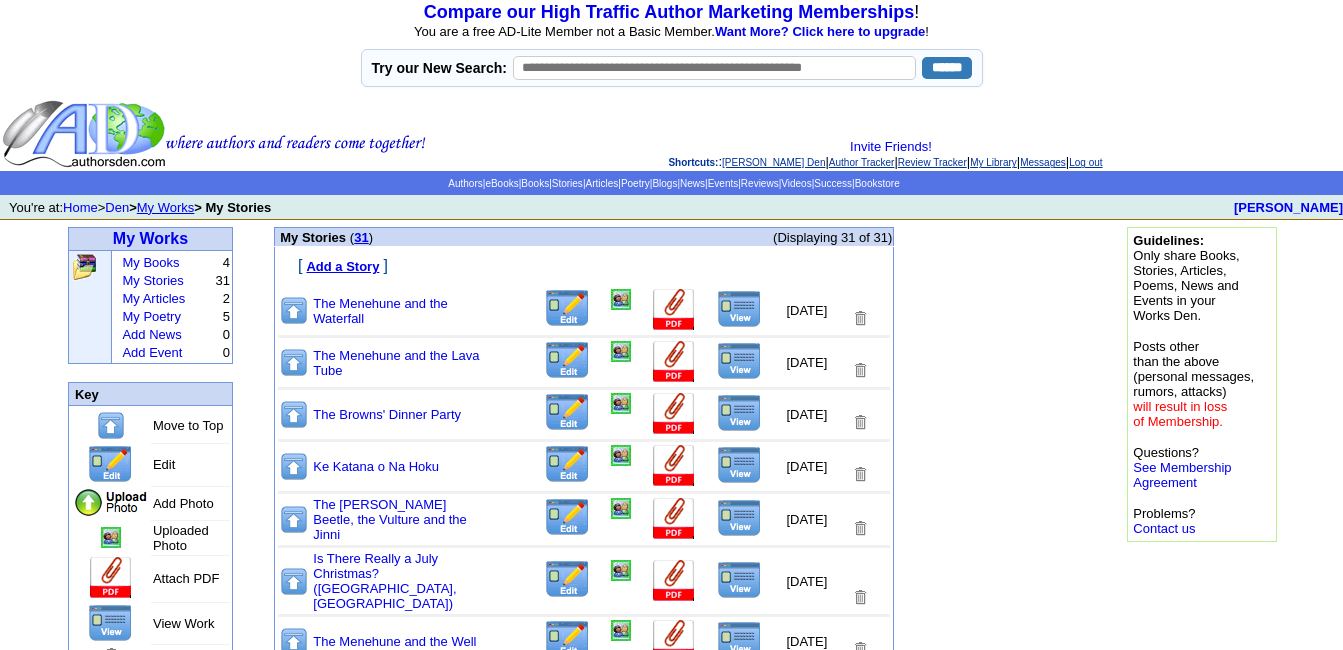 click at bounding box center (567, 308) 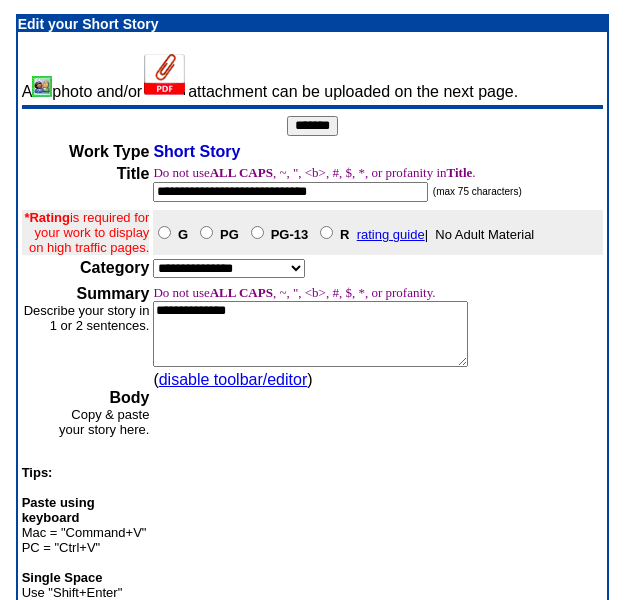 scroll, scrollTop: 0, scrollLeft: 0, axis: both 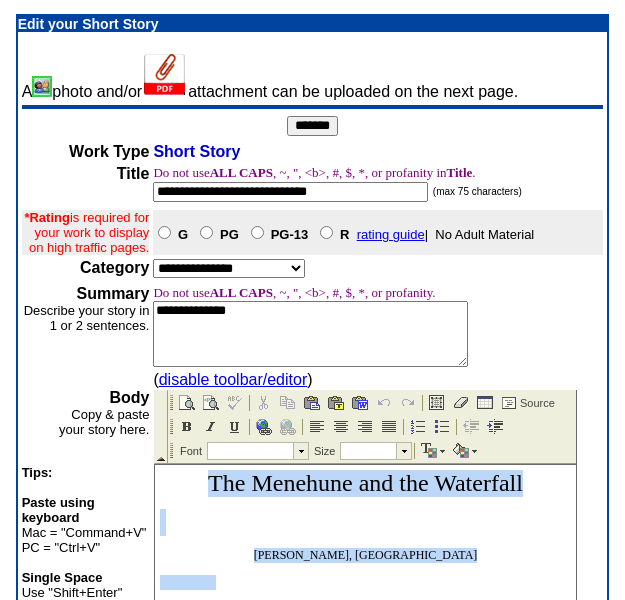 drag, startPoint x: 421, startPoint y: 856, endPoint x: 148, endPoint y: -135, distance: 1027.9154 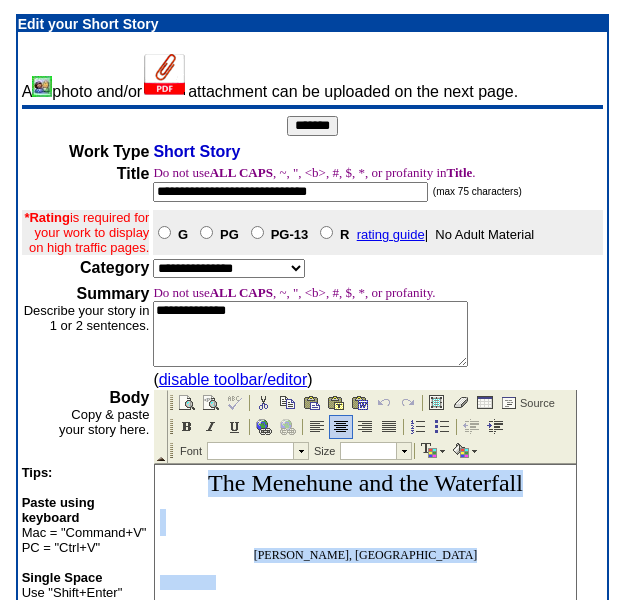 type 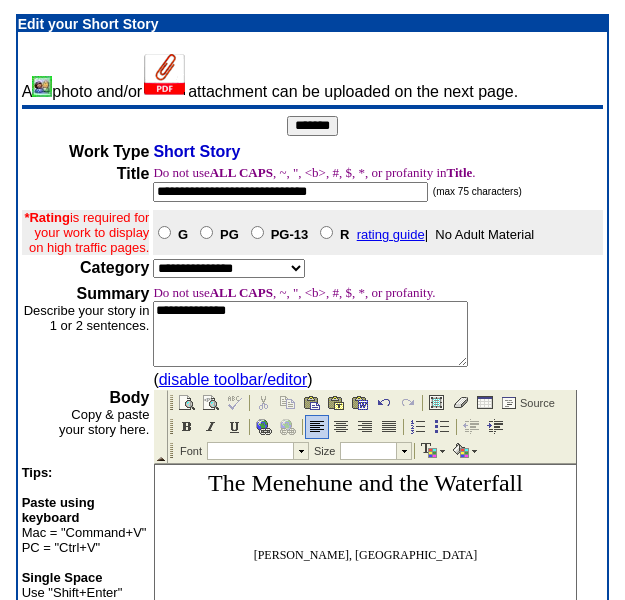 scroll, scrollTop: 2023, scrollLeft: 0, axis: vertical 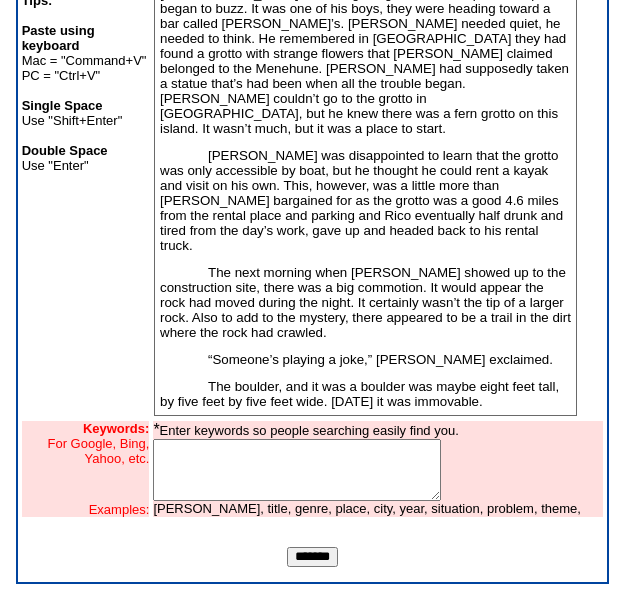 click on "*******" at bounding box center [312, 557] 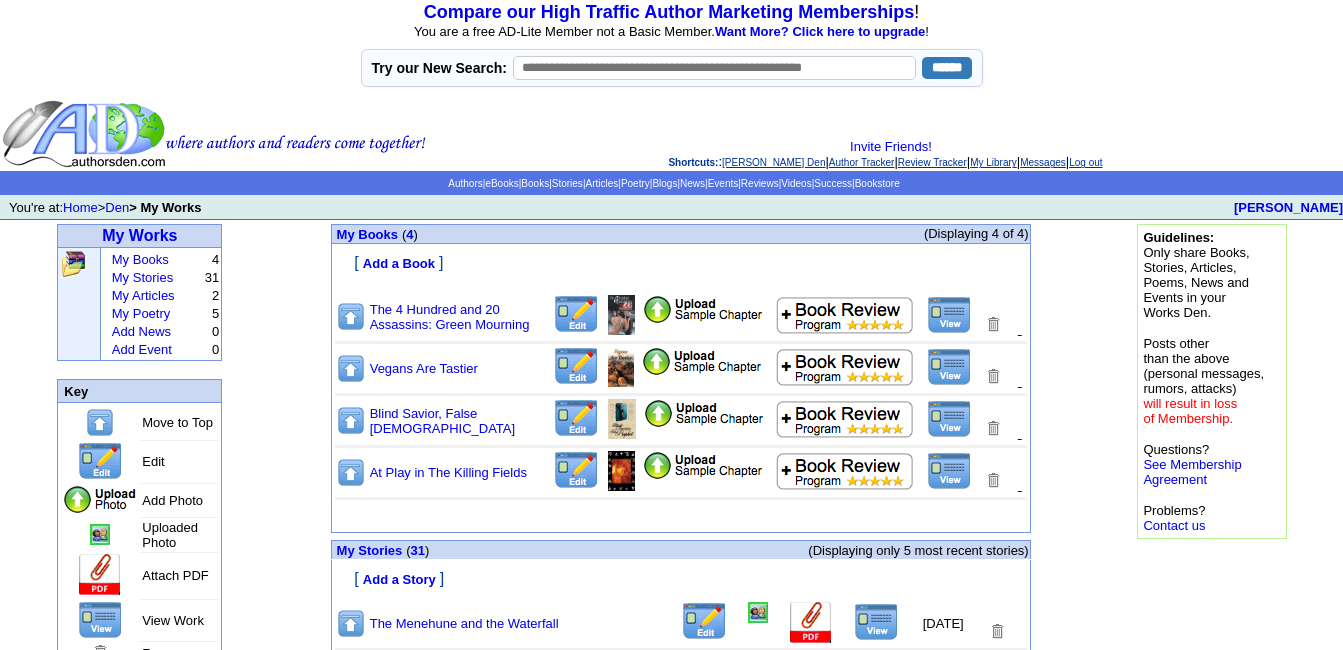 scroll, scrollTop: 0, scrollLeft: 0, axis: both 